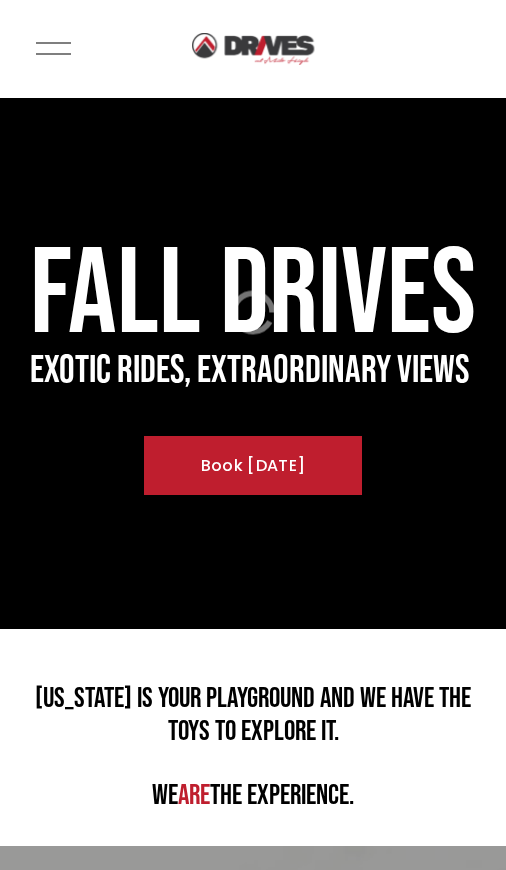 scroll, scrollTop: 0, scrollLeft: 0, axis: both 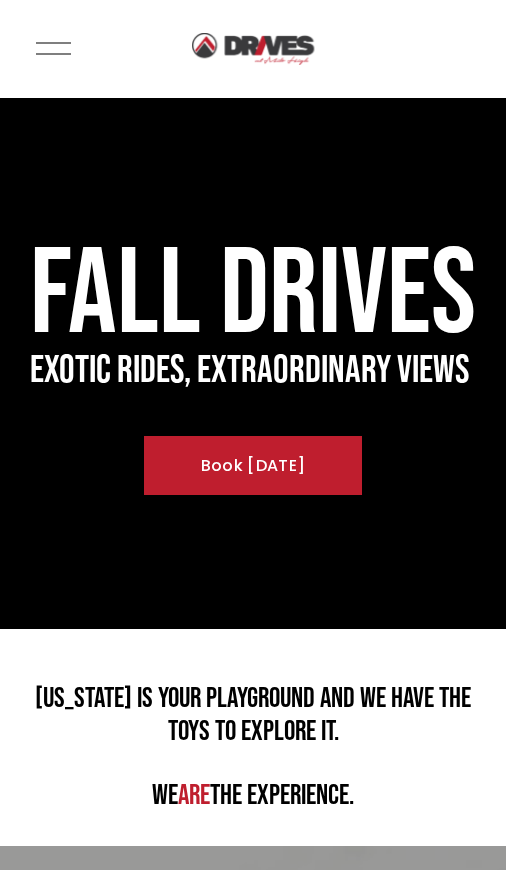 click on "Book Today" at bounding box center [252, 465] 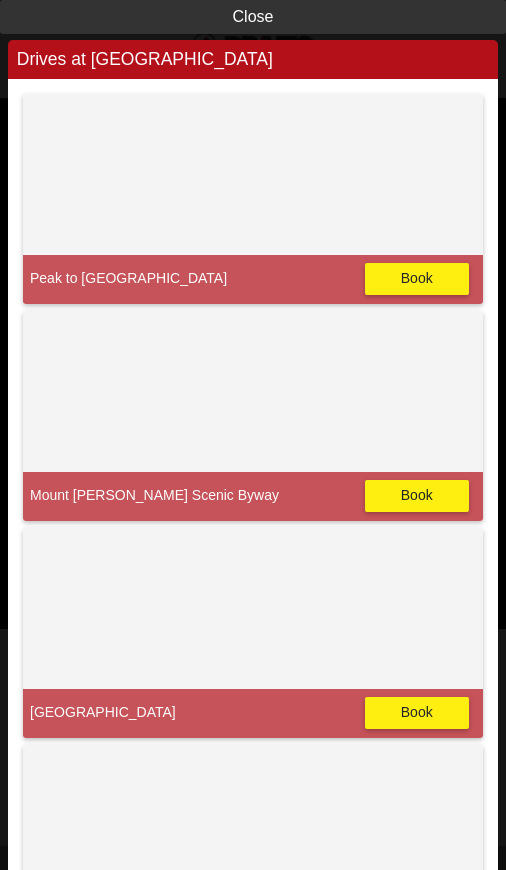 scroll, scrollTop: 0, scrollLeft: 0, axis: both 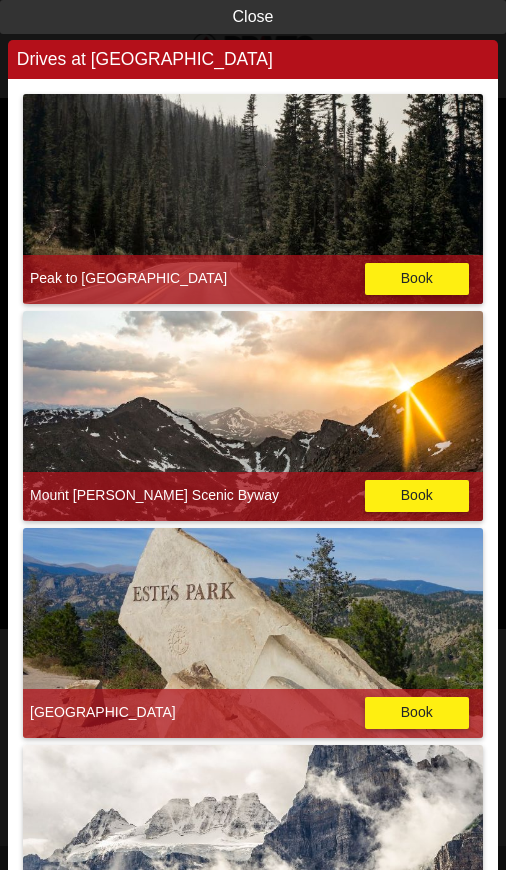 click on "Close" at bounding box center (253, 17) 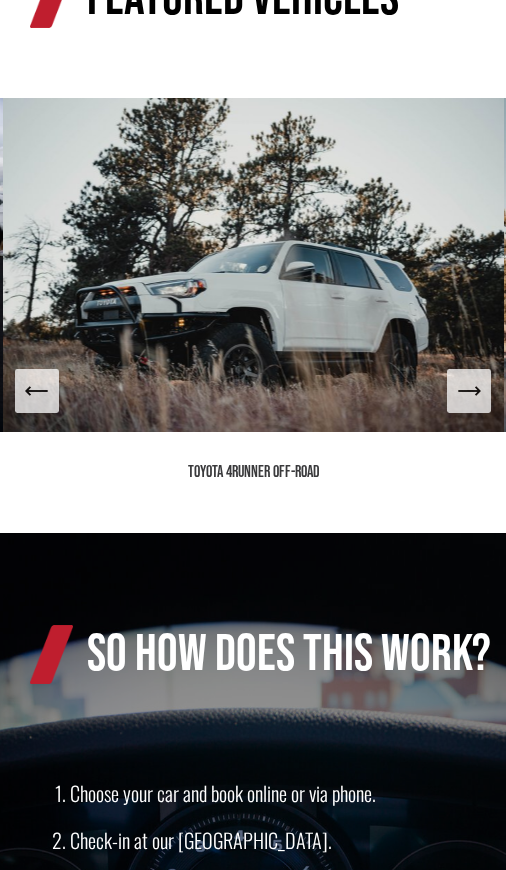 scroll, scrollTop: 1396, scrollLeft: 0, axis: vertical 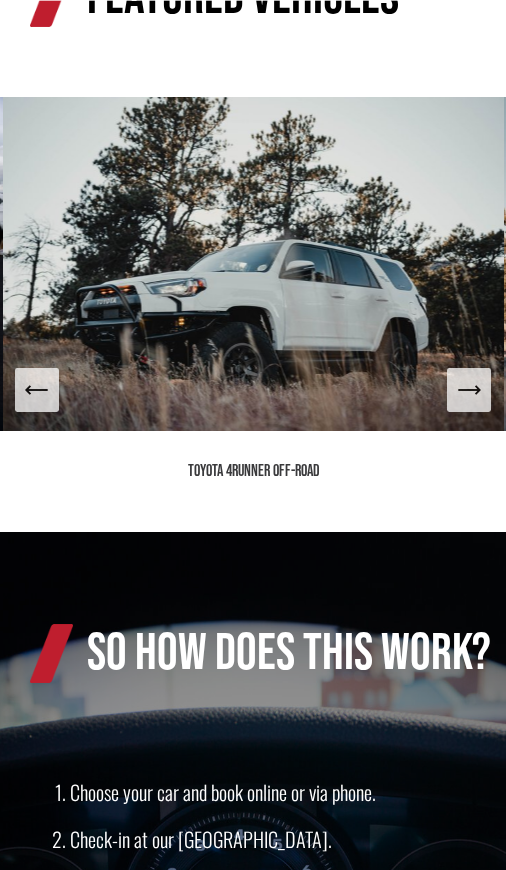 click 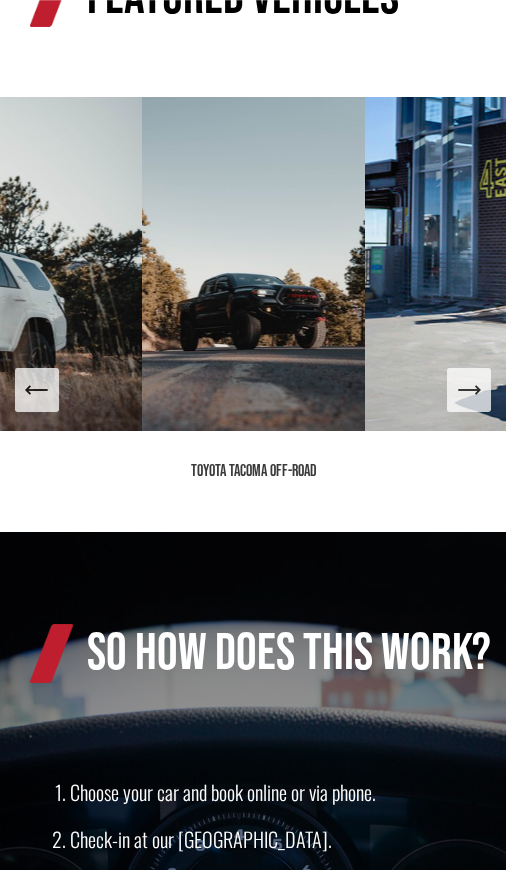 click 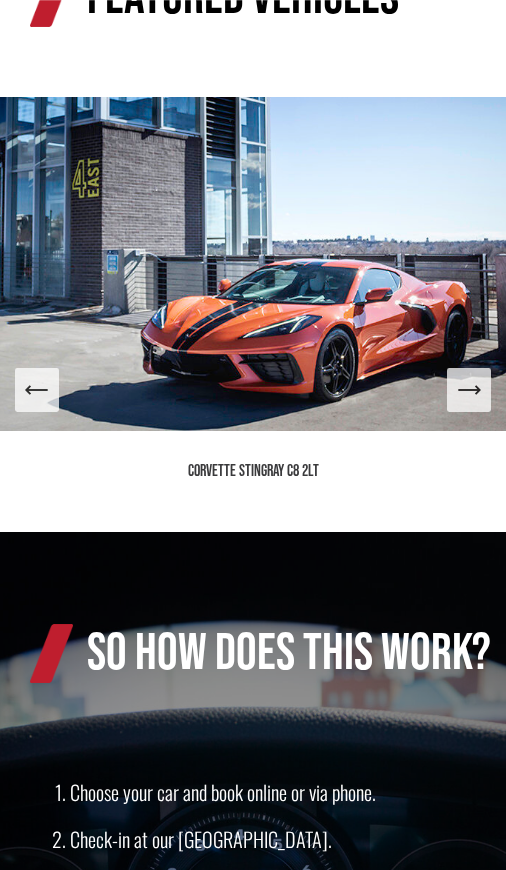 click 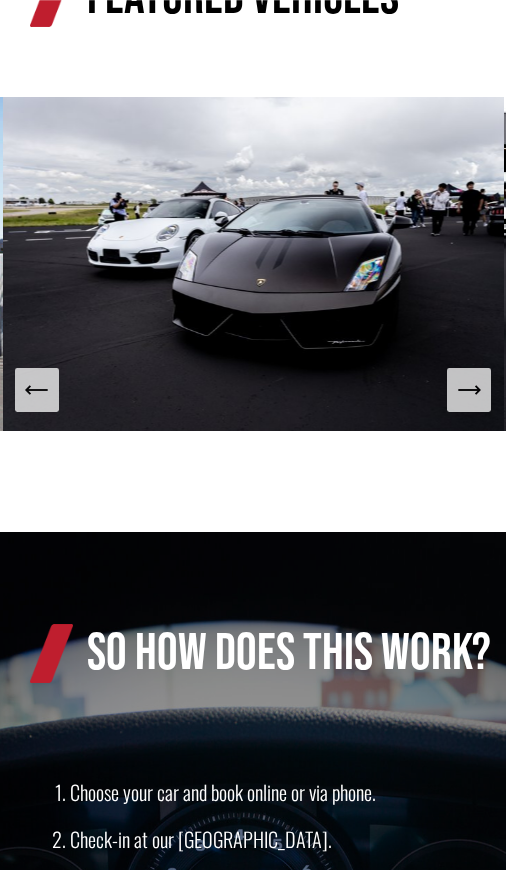click 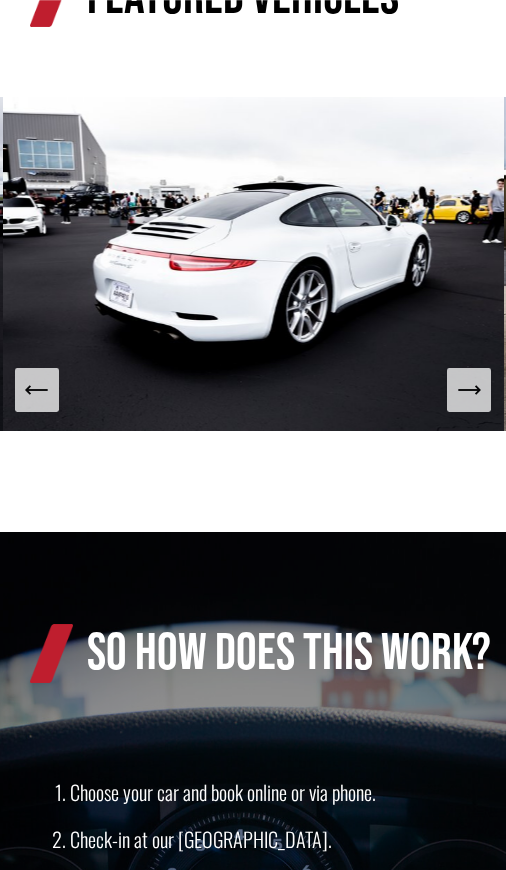 click 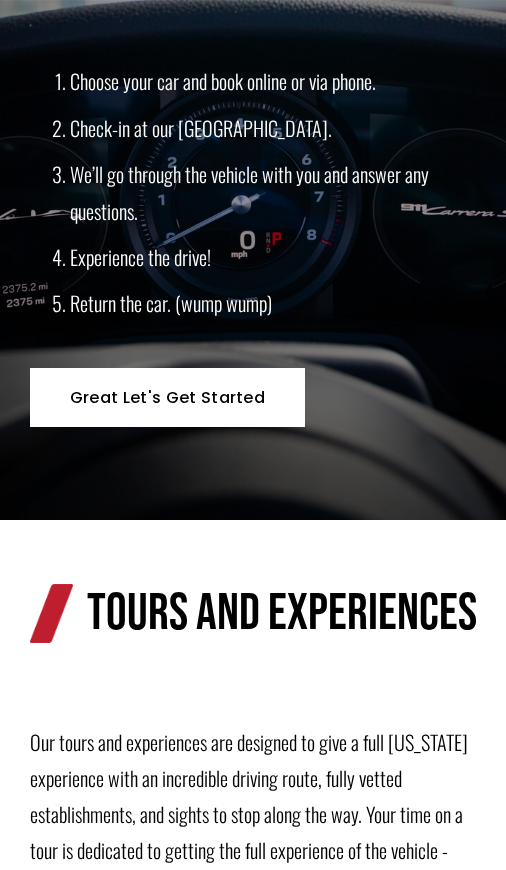 scroll, scrollTop: 2108, scrollLeft: 0, axis: vertical 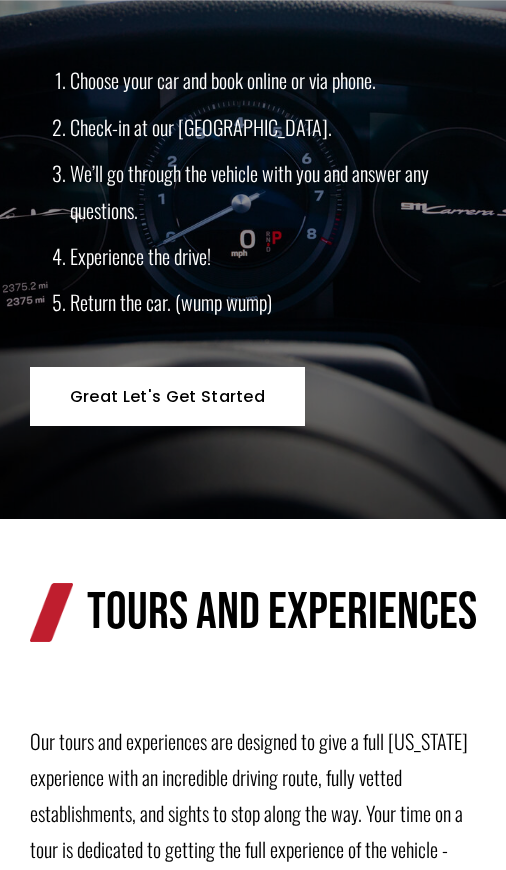 click on "Great Let's Get Started" at bounding box center [167, 396] 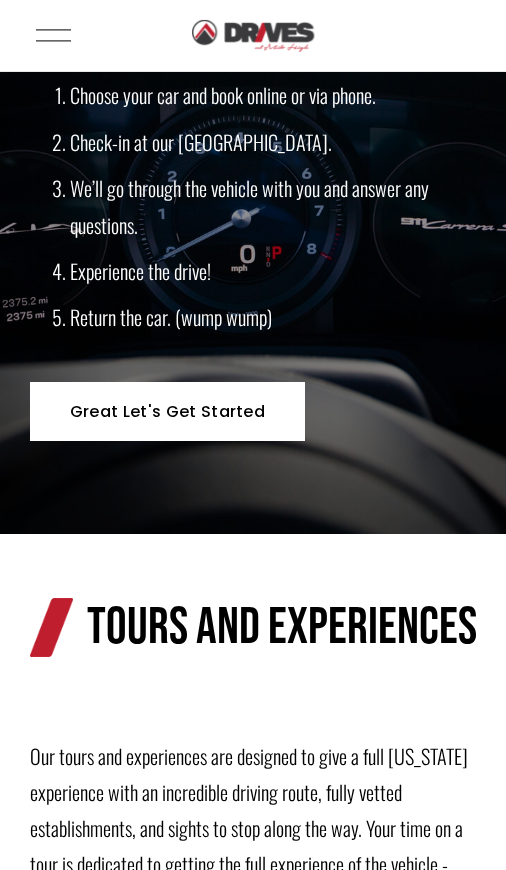 scroll, scrollTop: 2094, scrollLeft: 0, axis: vertical 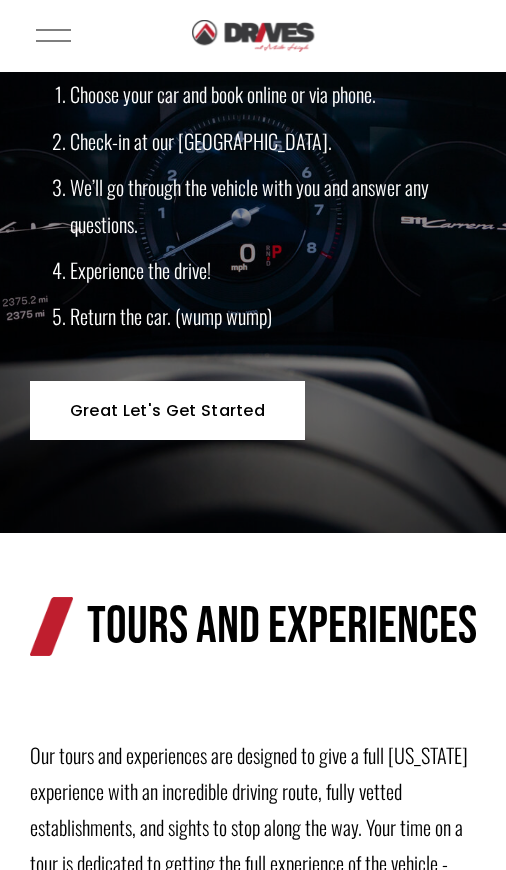 click on "Great Let's Get Started" at bounding box center [167, 410] 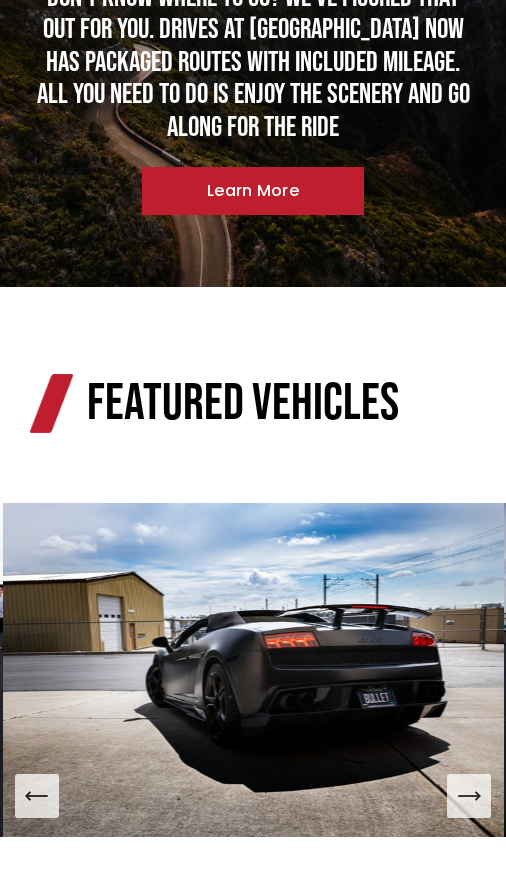 scroll, scrollTop: 992, scrollLeft: 0, axis: vertical 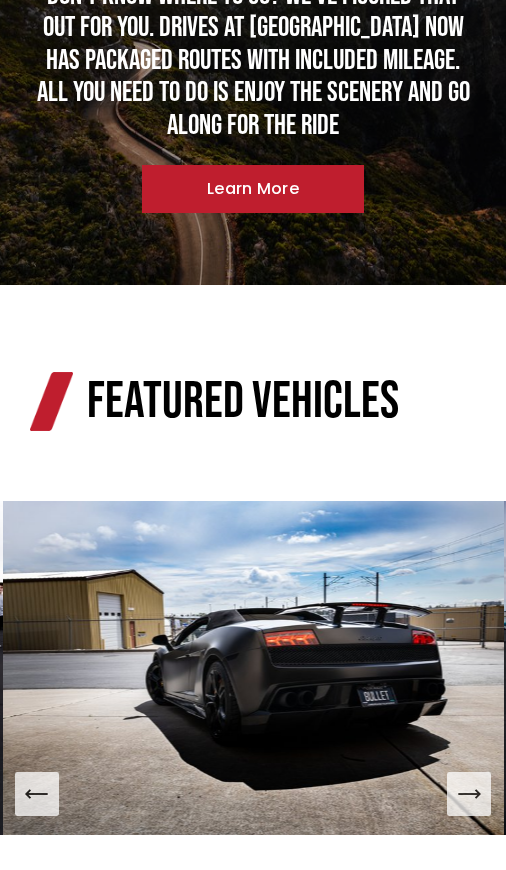 click 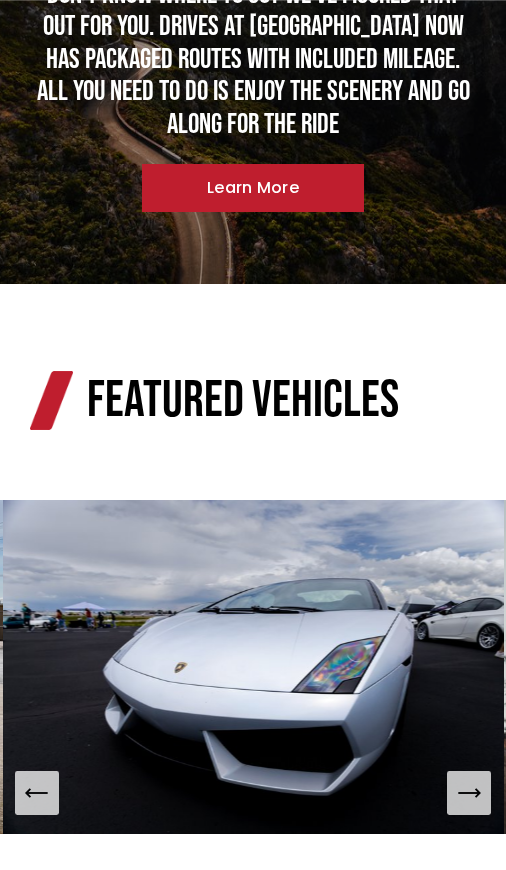 click at bounding box center [469, 793] 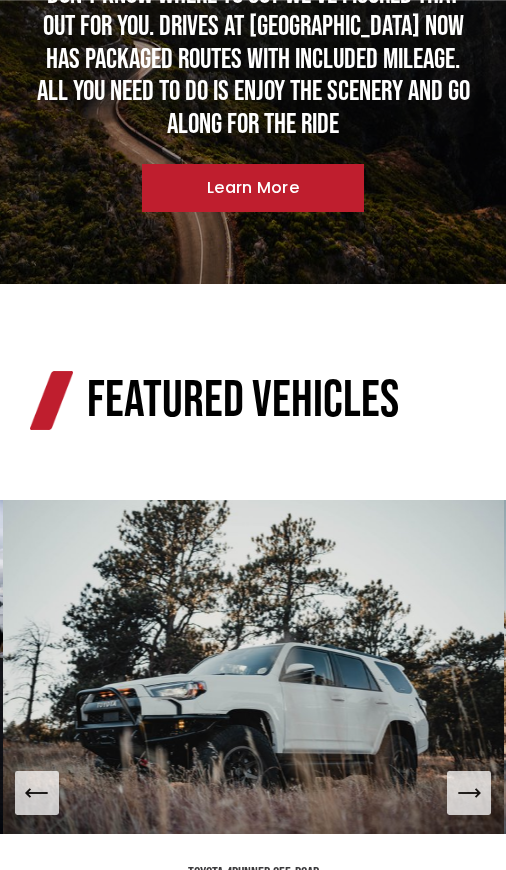 click at bounding box center [253, 667] 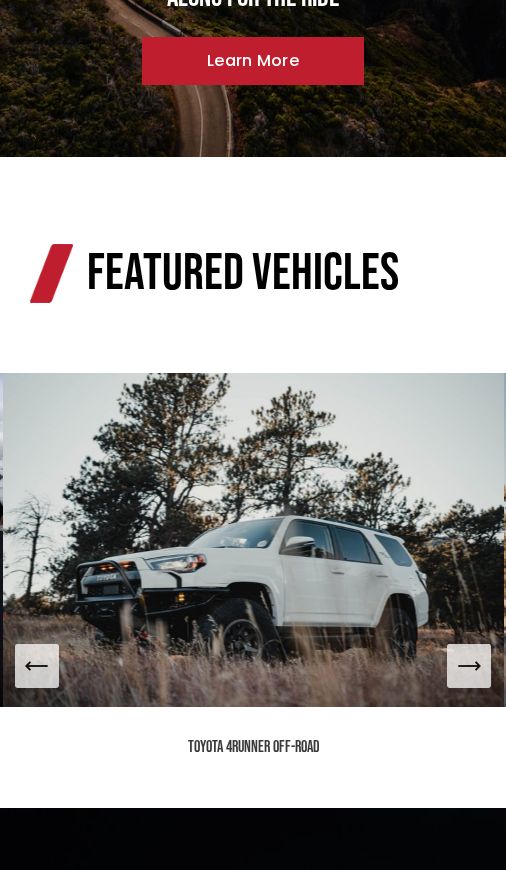 scroll, scrollTop: 1243, scrollLeft: 0, axis: vertical 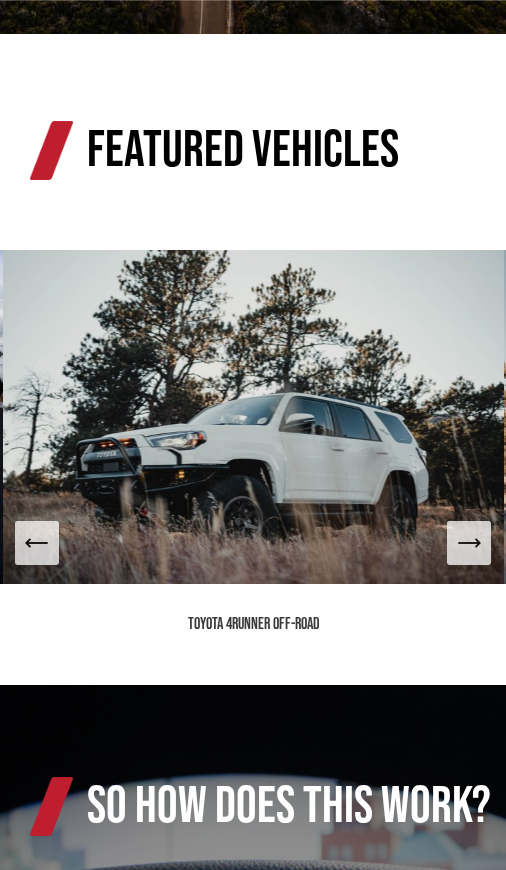 click 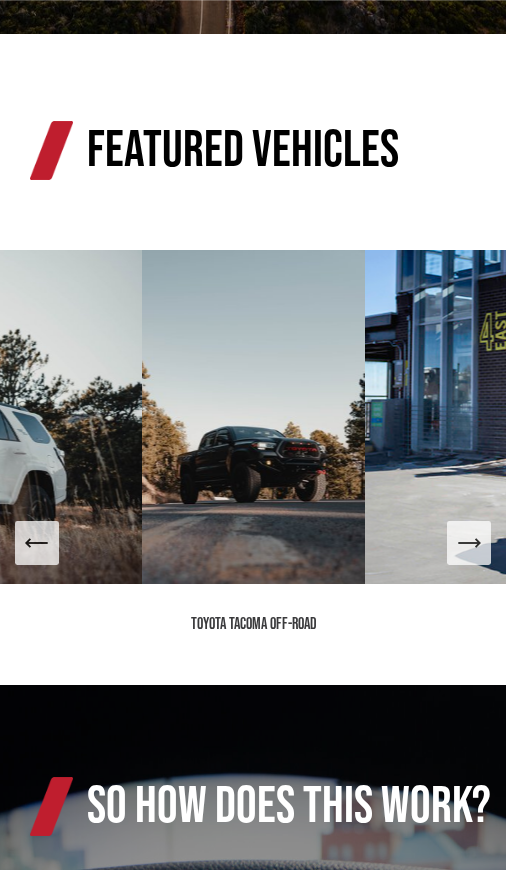 click 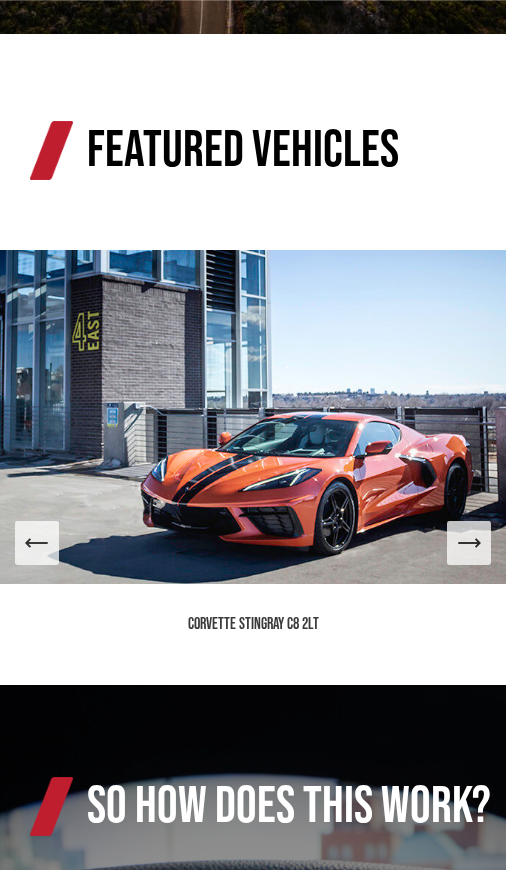 click at bounding box center [469, 543] 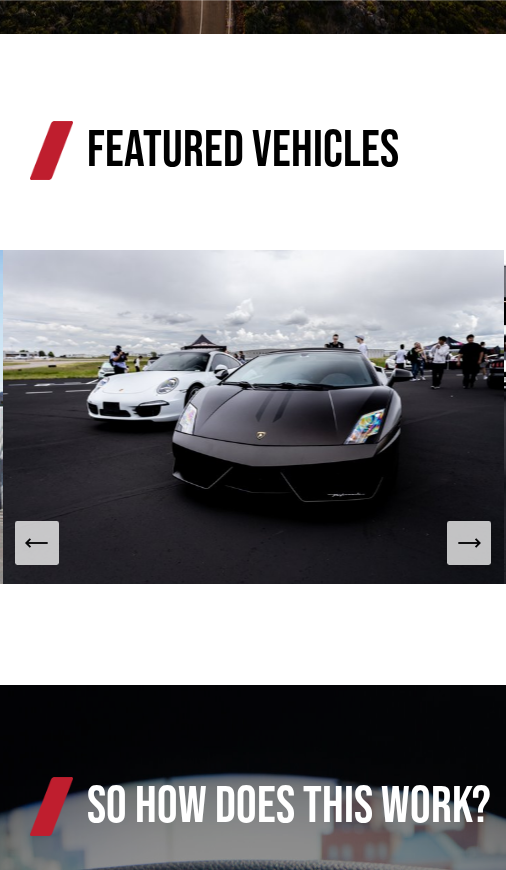 click at bounding box center [253, 417] 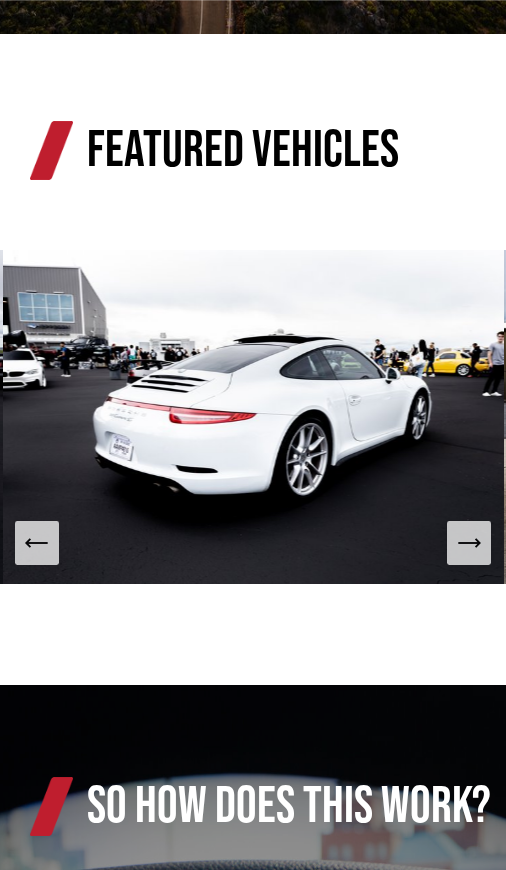click 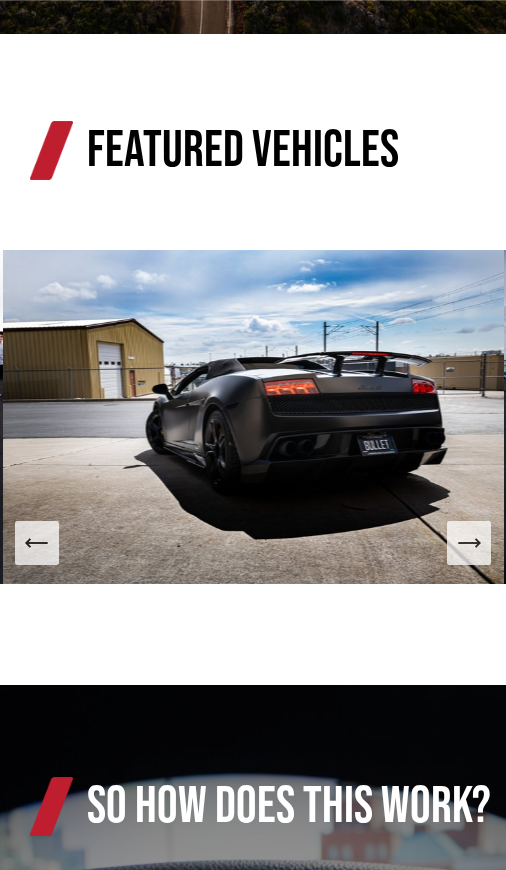 click 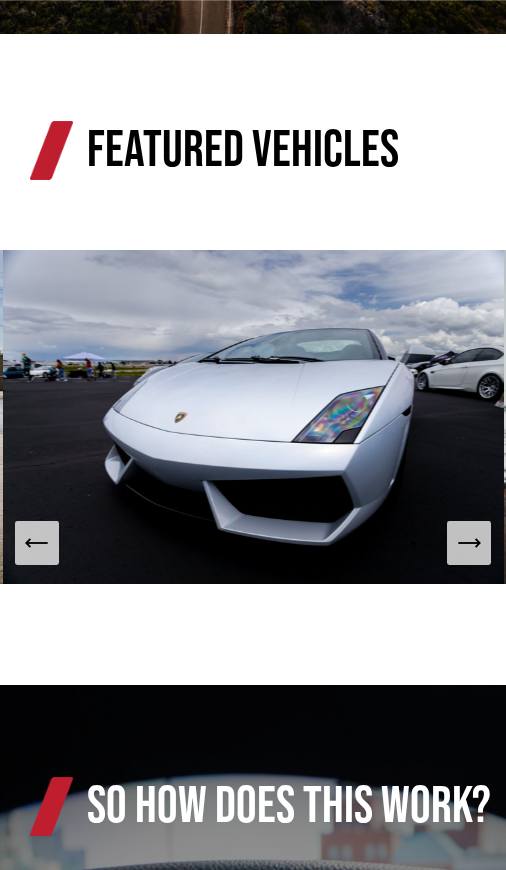 click at bounding box center [253, 417] 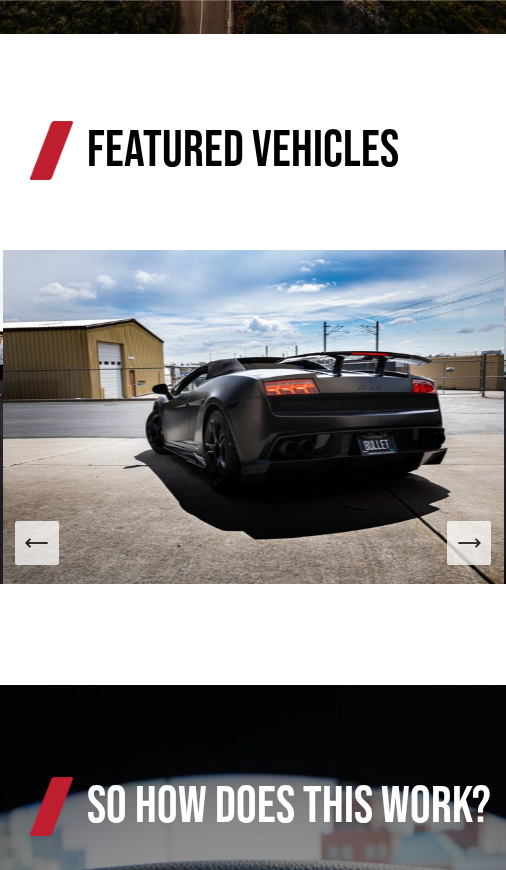 click at bounding box center (37, 543) 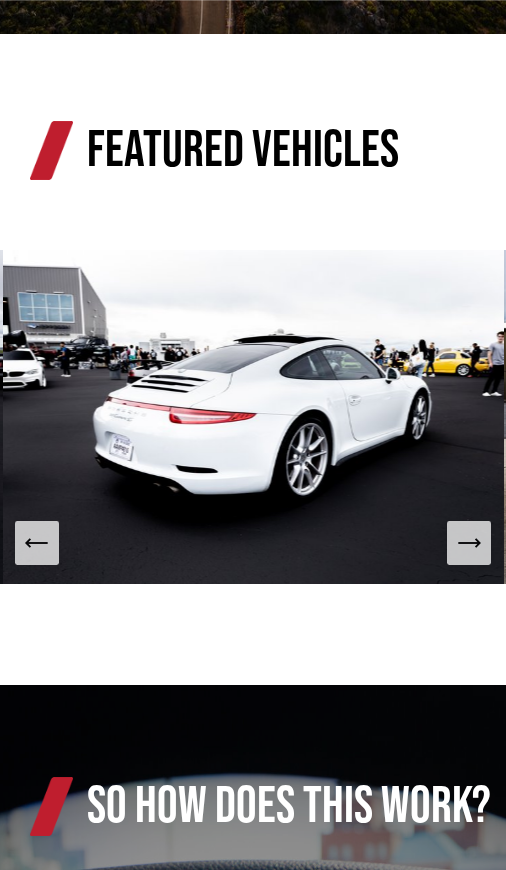 click 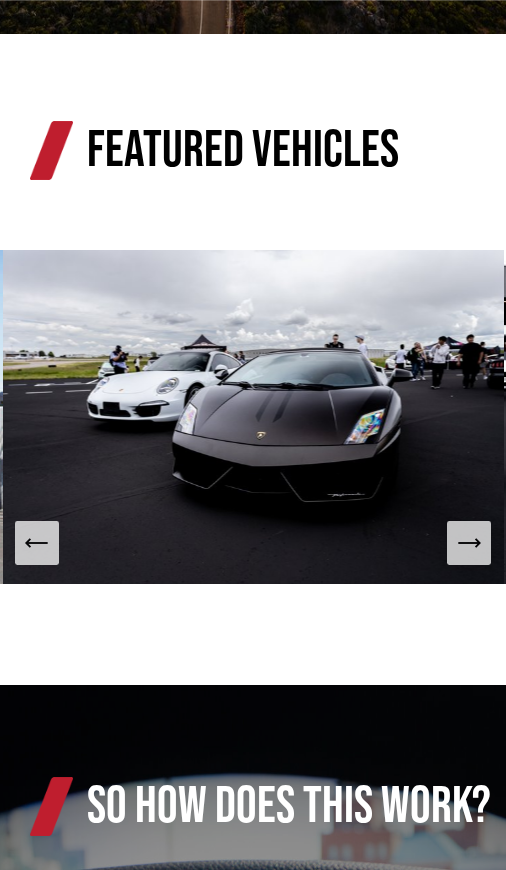 click 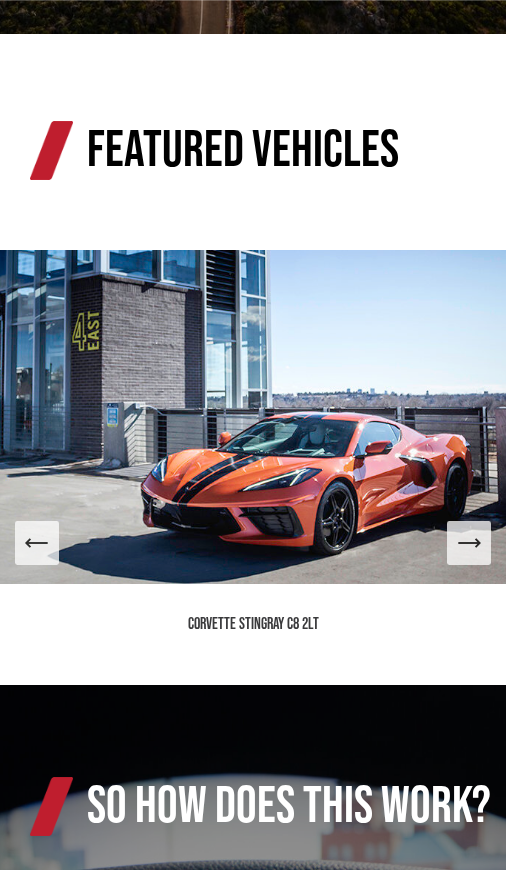 click at bounding box center [253, 417] 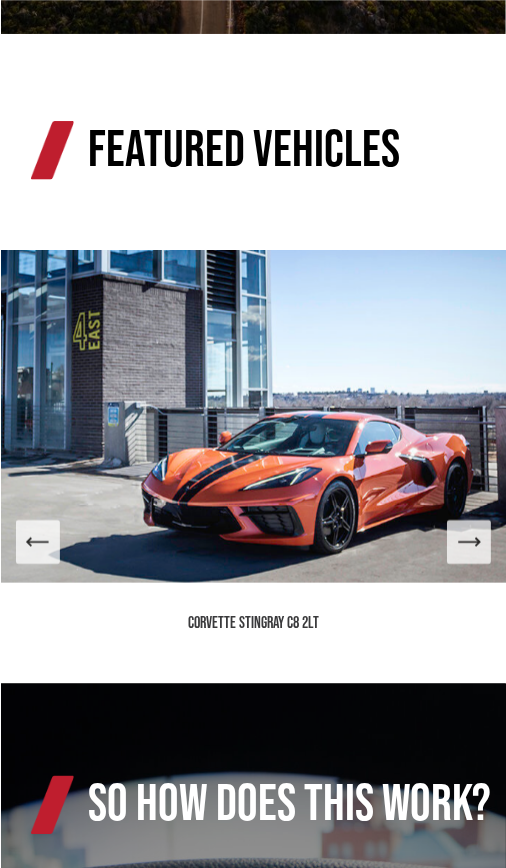 scroll, scrollTop: 1244, scrollLeft: 0, axis: vertical 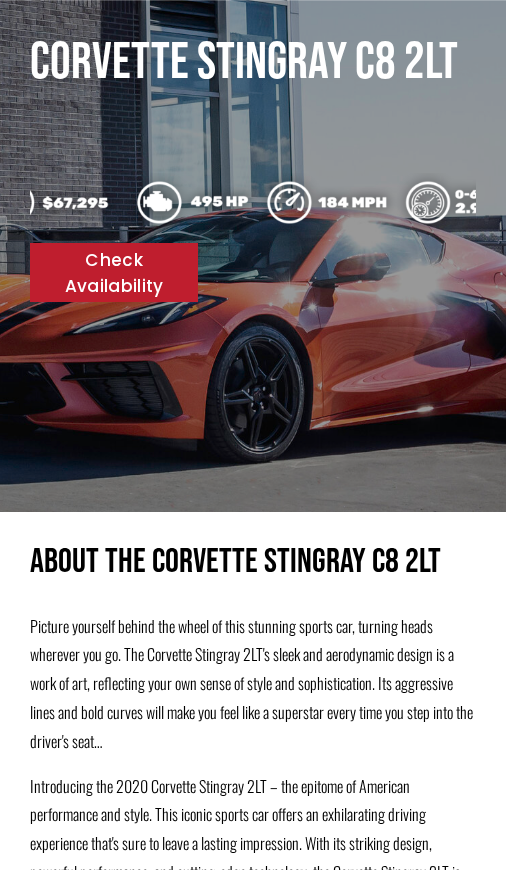 click on "Check Availability" at bounding box center (113, 272) 